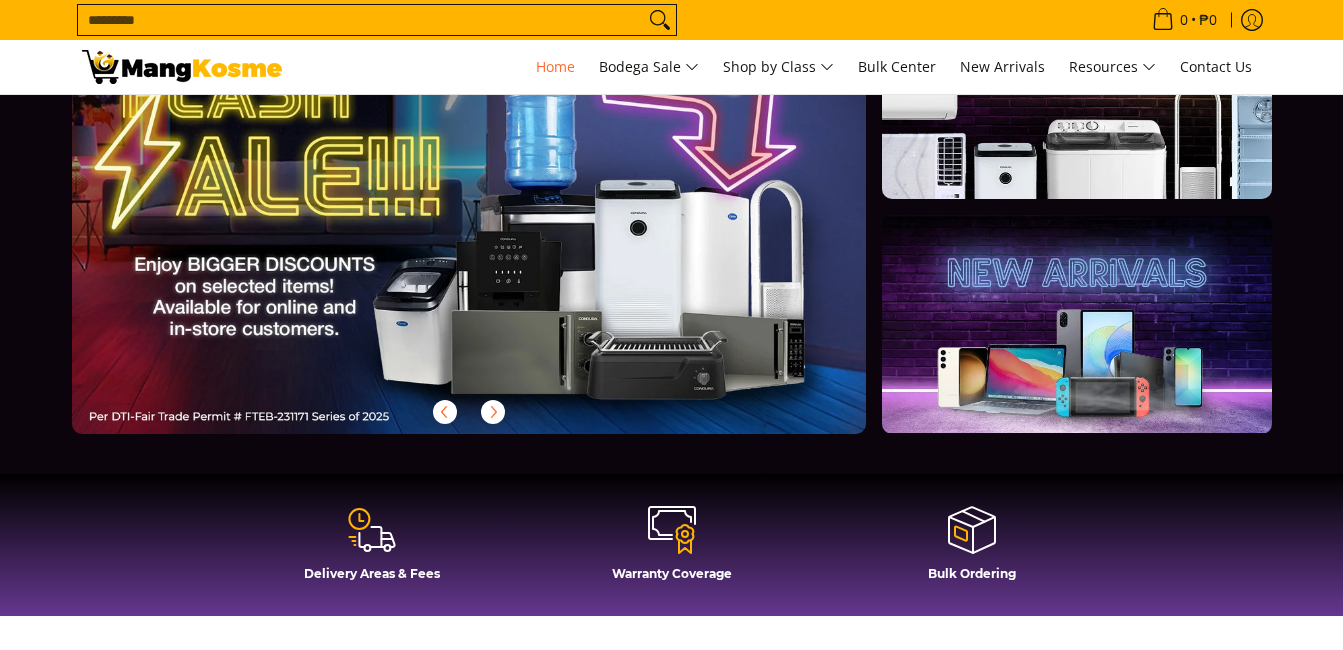 scroll, scrollTop: 0, scrollLeft: 0, axis: both 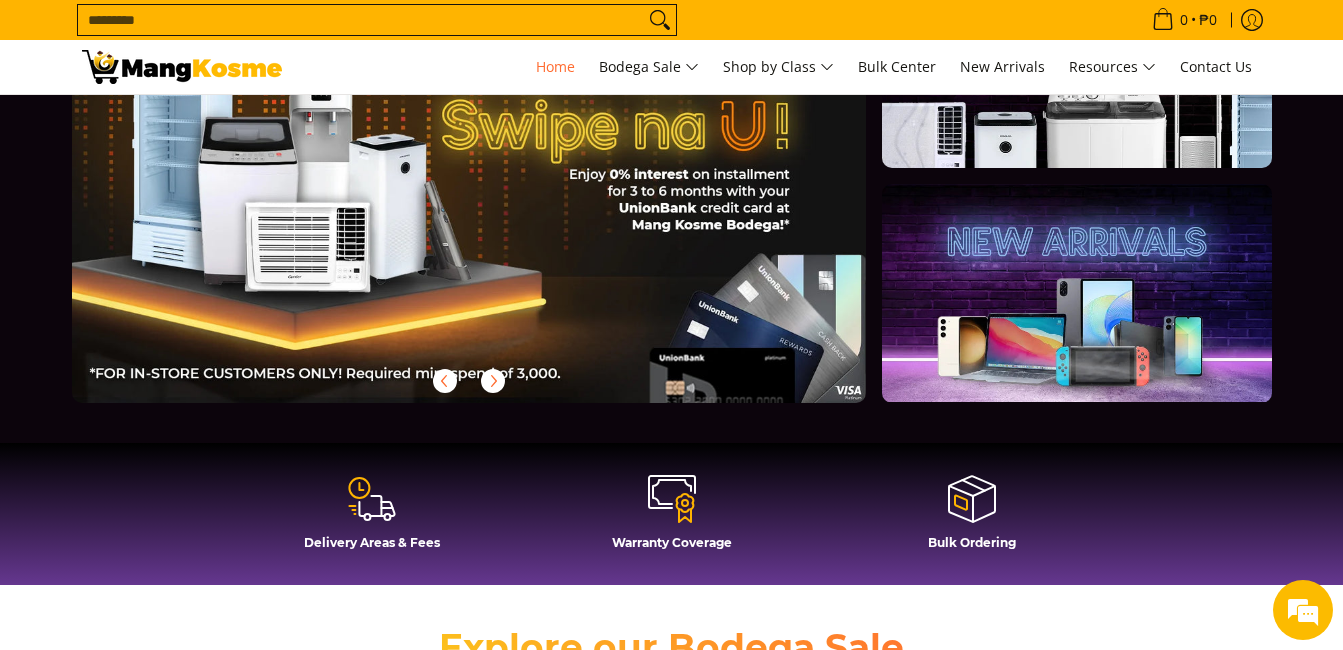 click on "Search..." at bounding box center (361, 20) 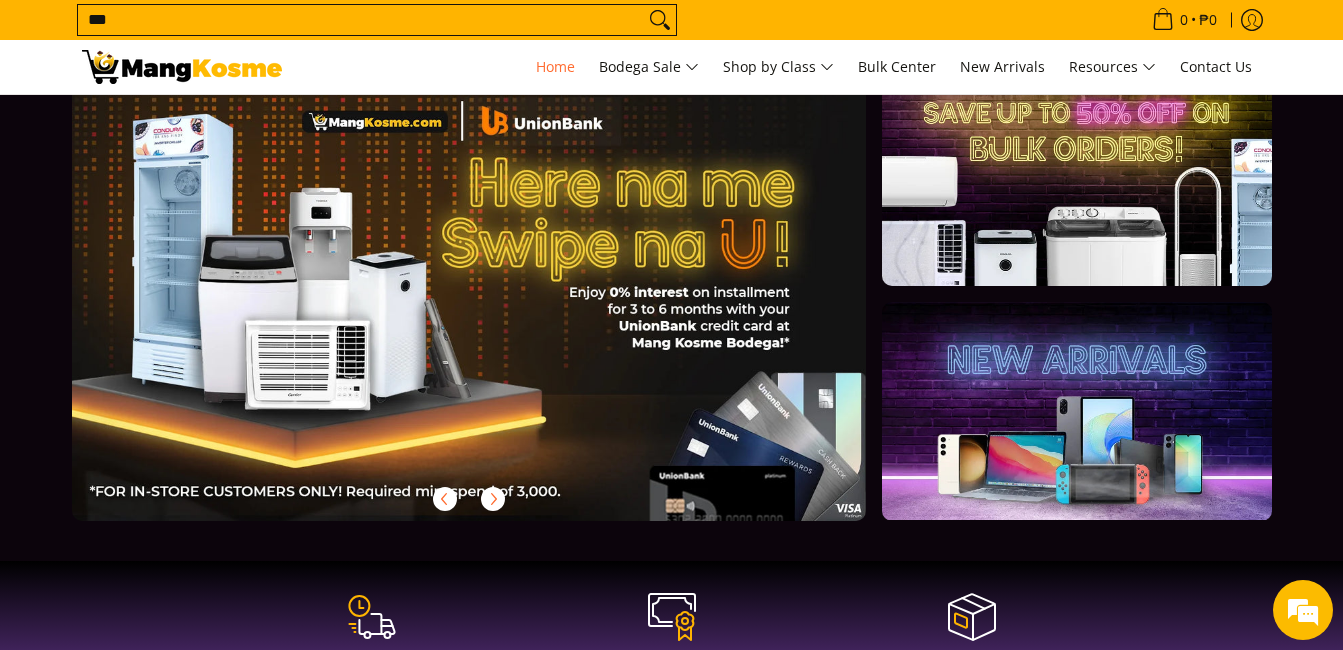scroll, scrollTop: 0, scrollLeft: 0, axis: both 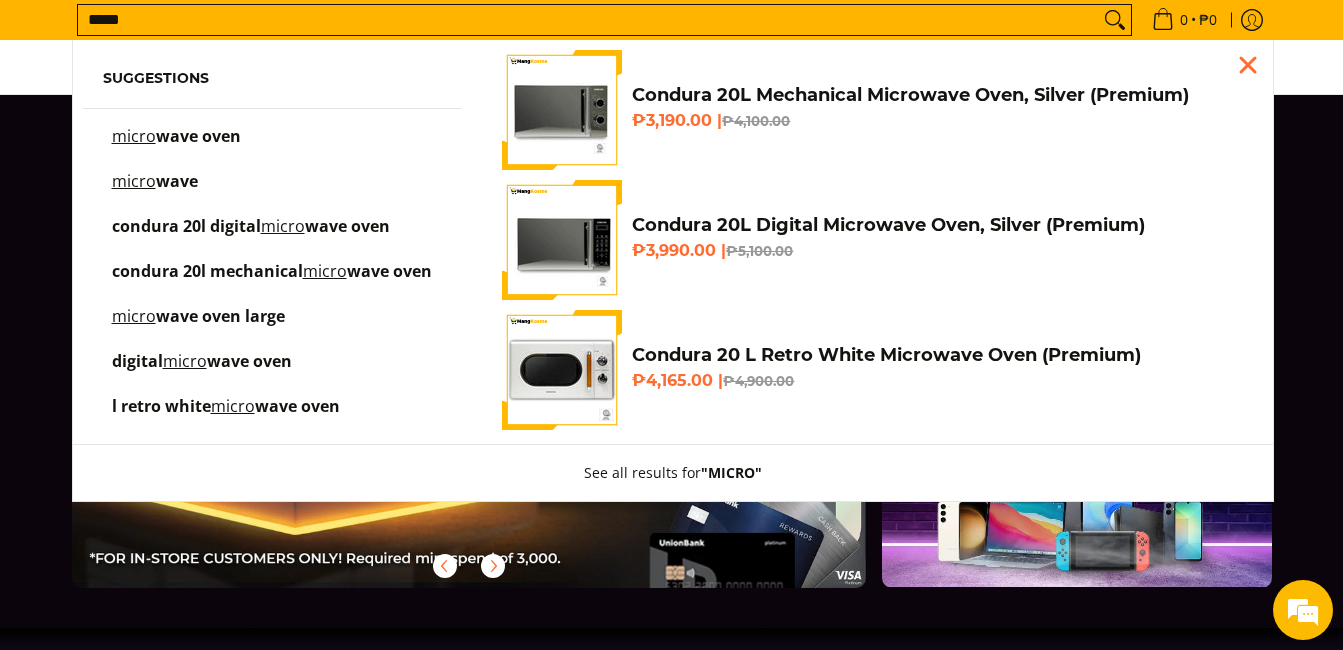 type on "*****" 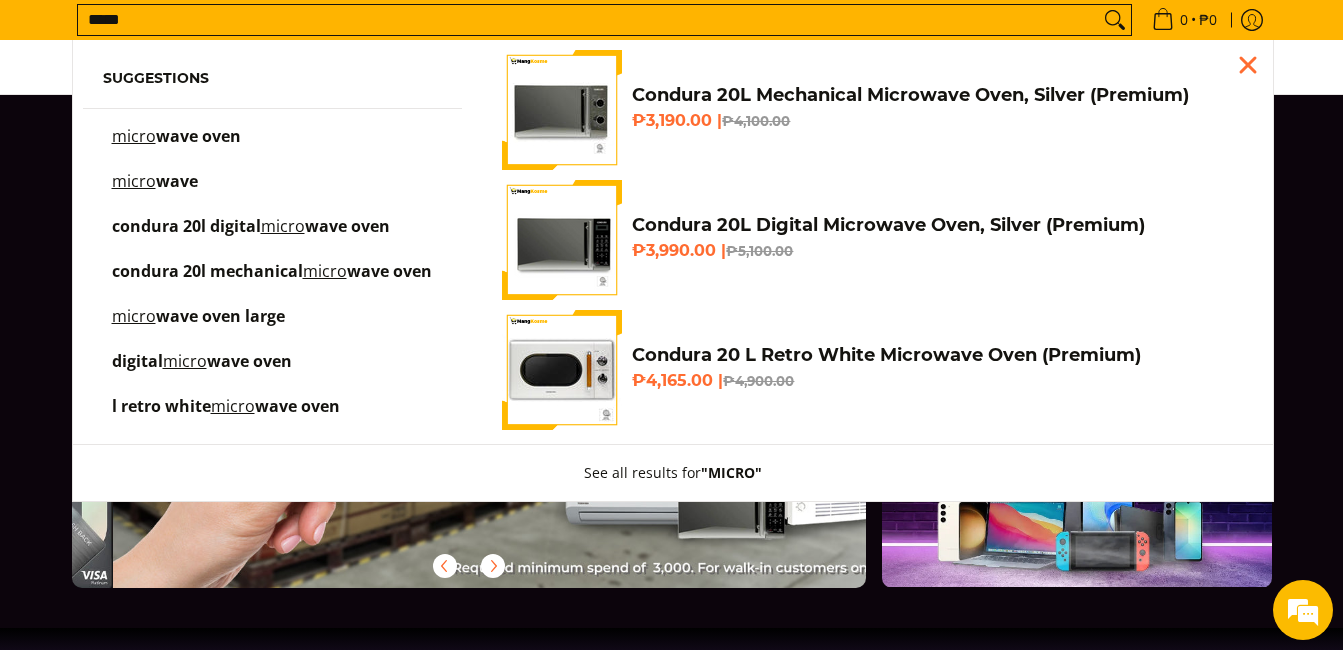 scroll, scrollTop: 0, scrollLeft: 2385, axis: horizontal 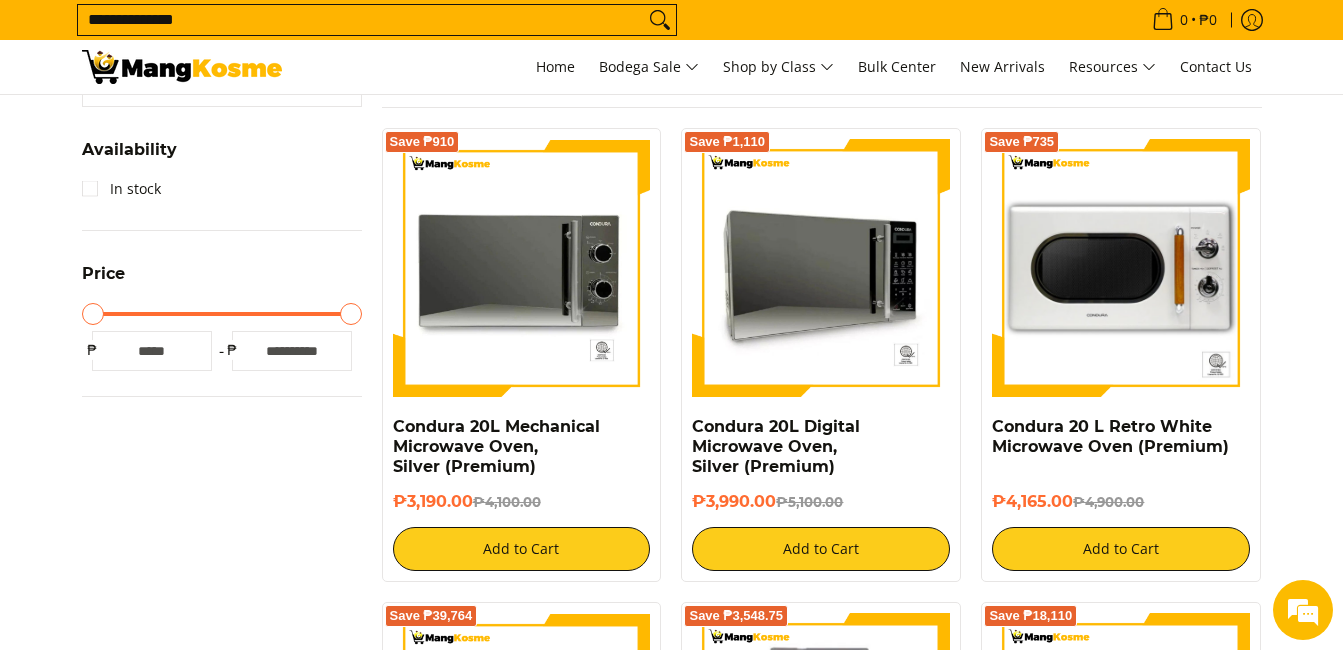 click at bounding box center (821, 268) 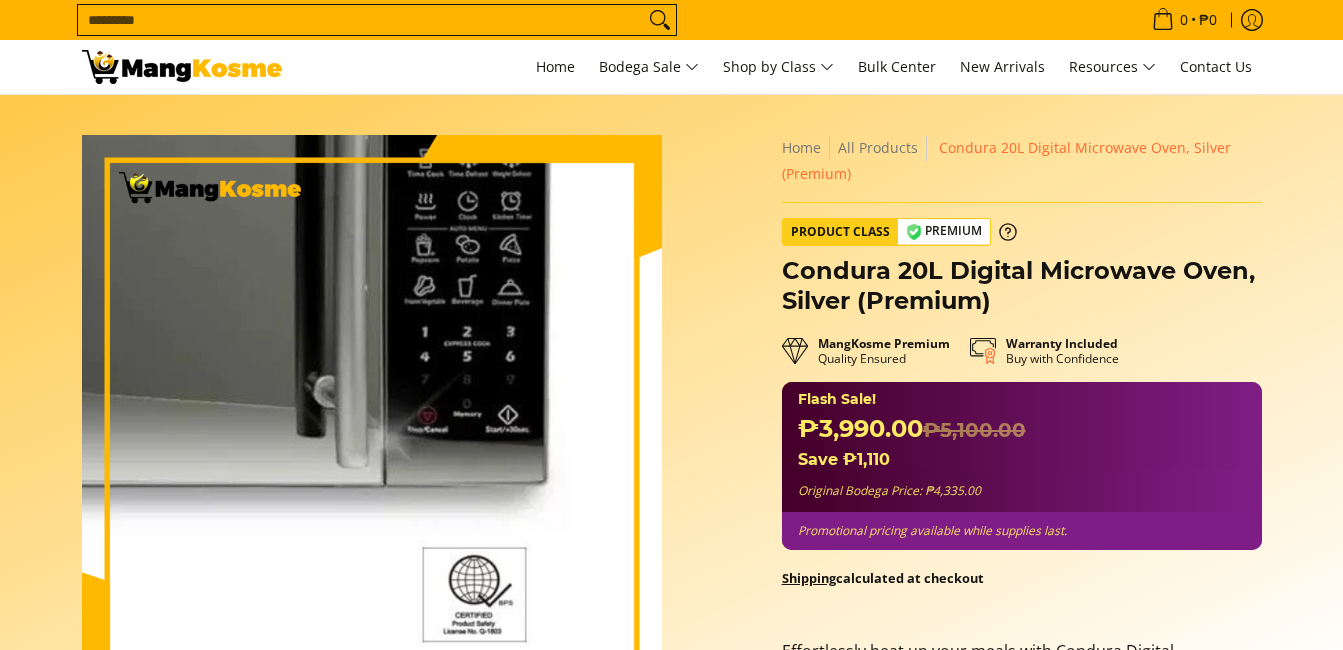 scroll, scrollTop: 0, scrollLeft: 0, axis: both 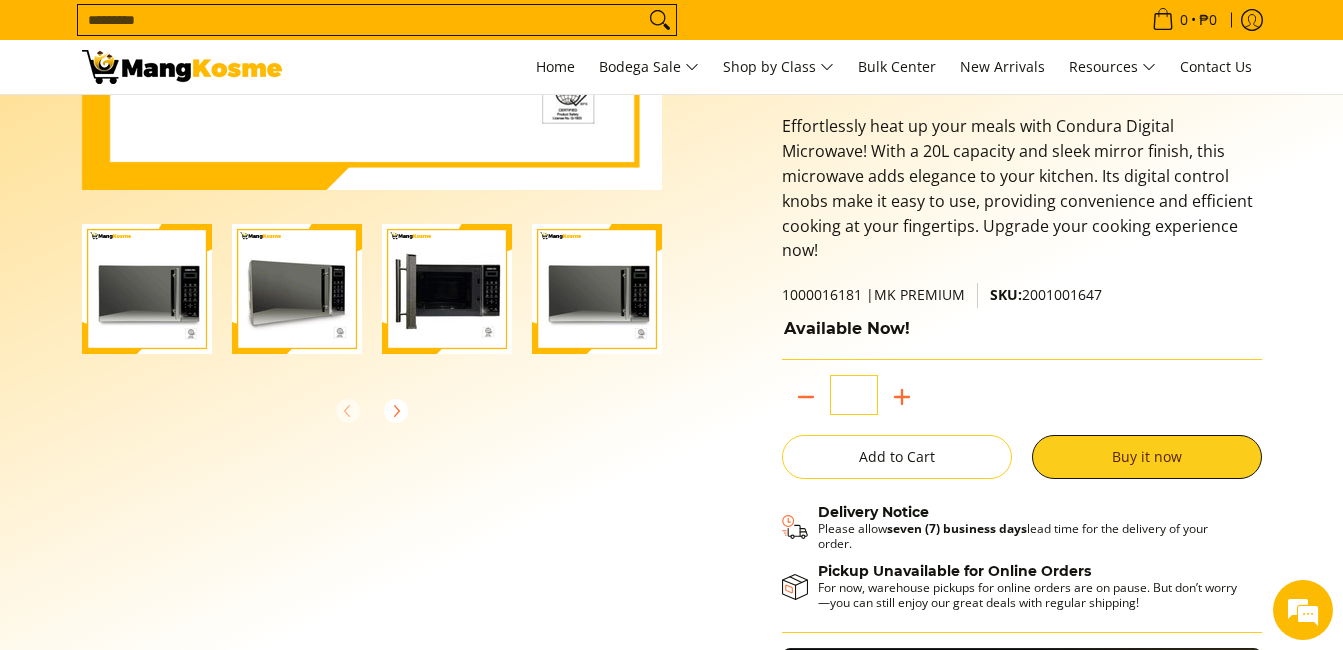 click at bounding box center (147, 289) 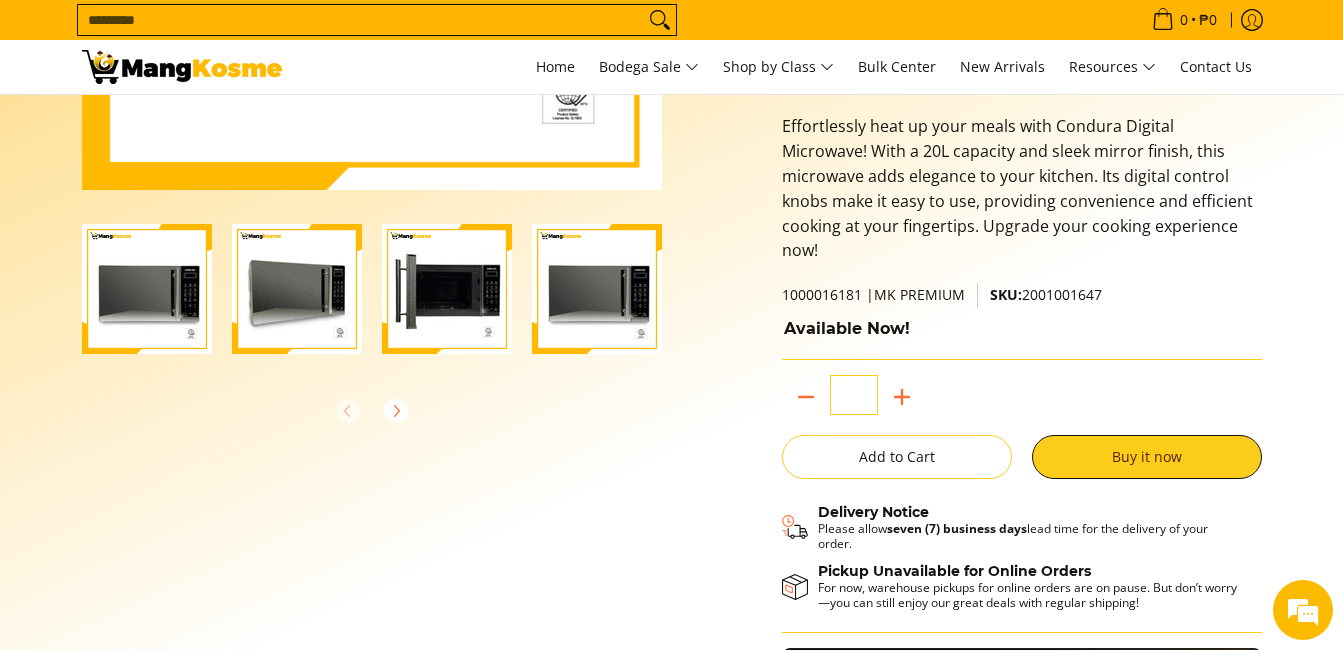 click at bounding box center [297, 289] 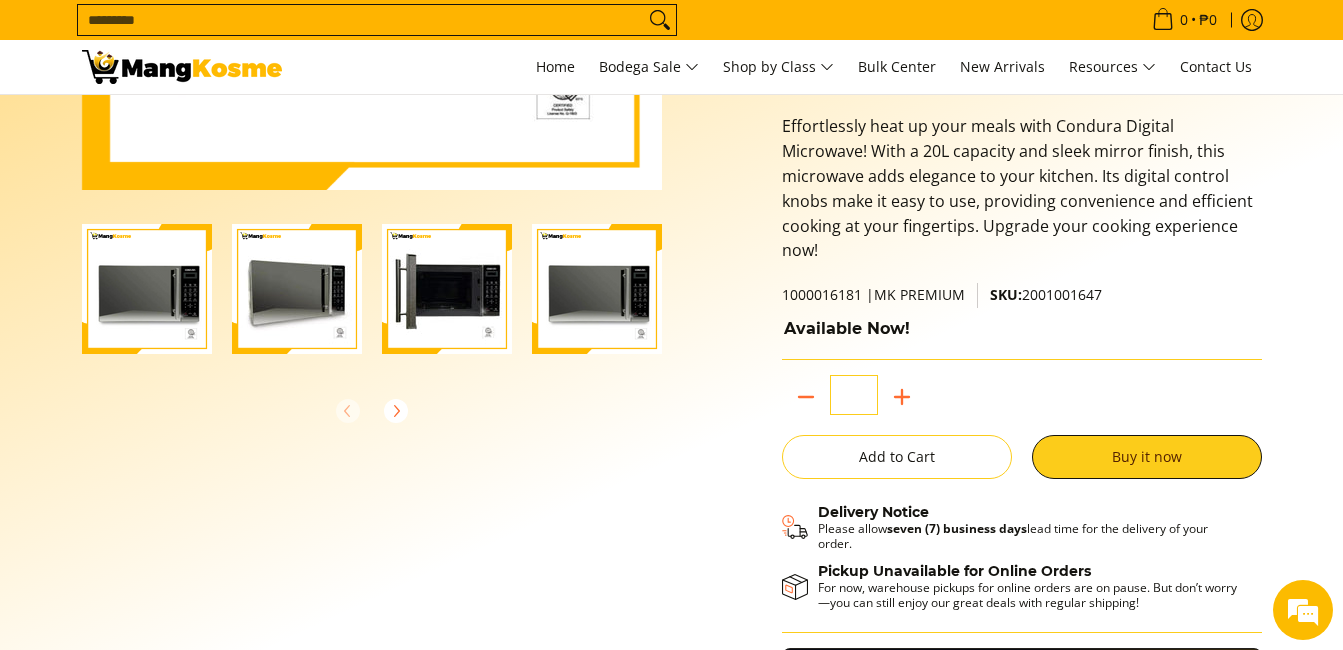click at bounding box center (297, 289) 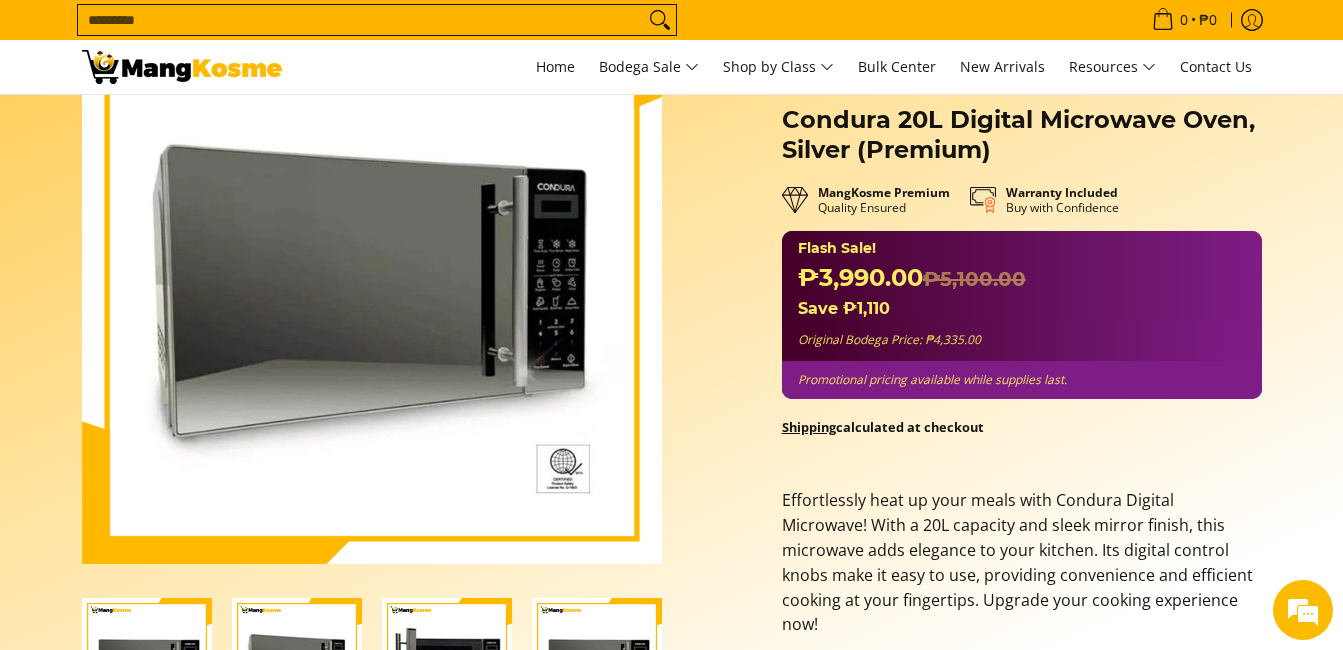 scroll, scrollTop: 150, scrollLeft: 0, axis: vertical 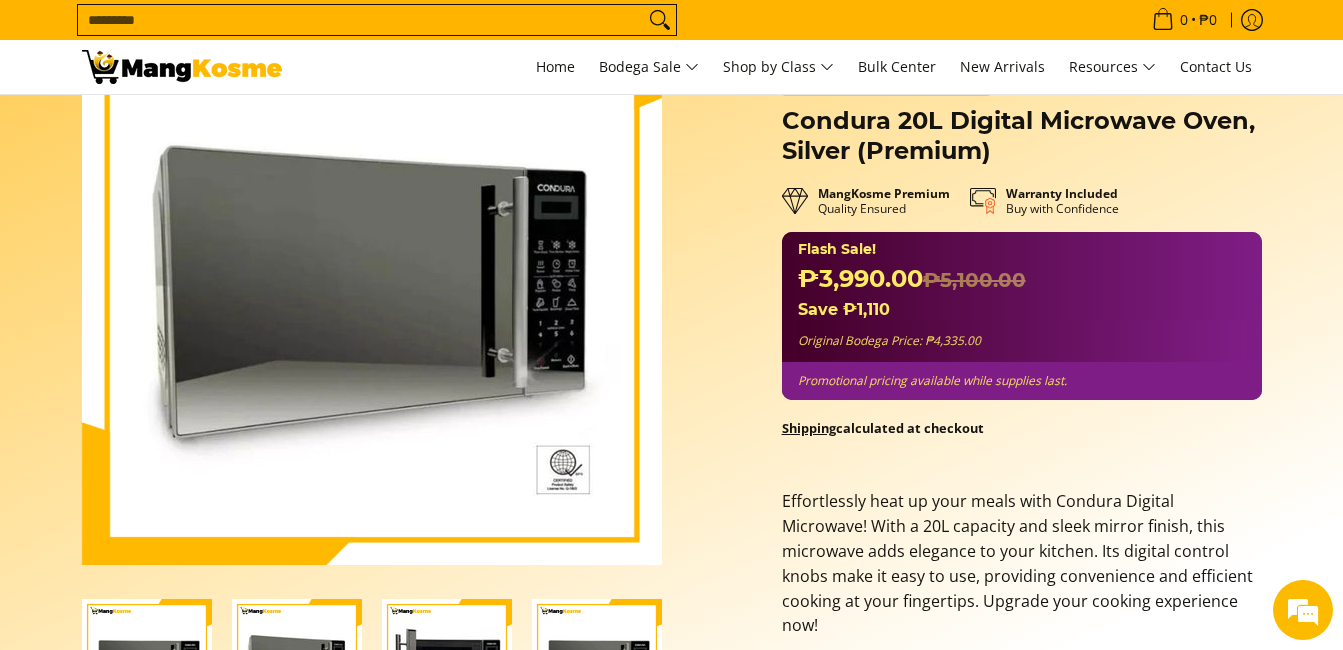 drag, startPoint x: 288, startPoint y: 281, endPoint x: 36, endPoint y: 366, distance: 265.94925 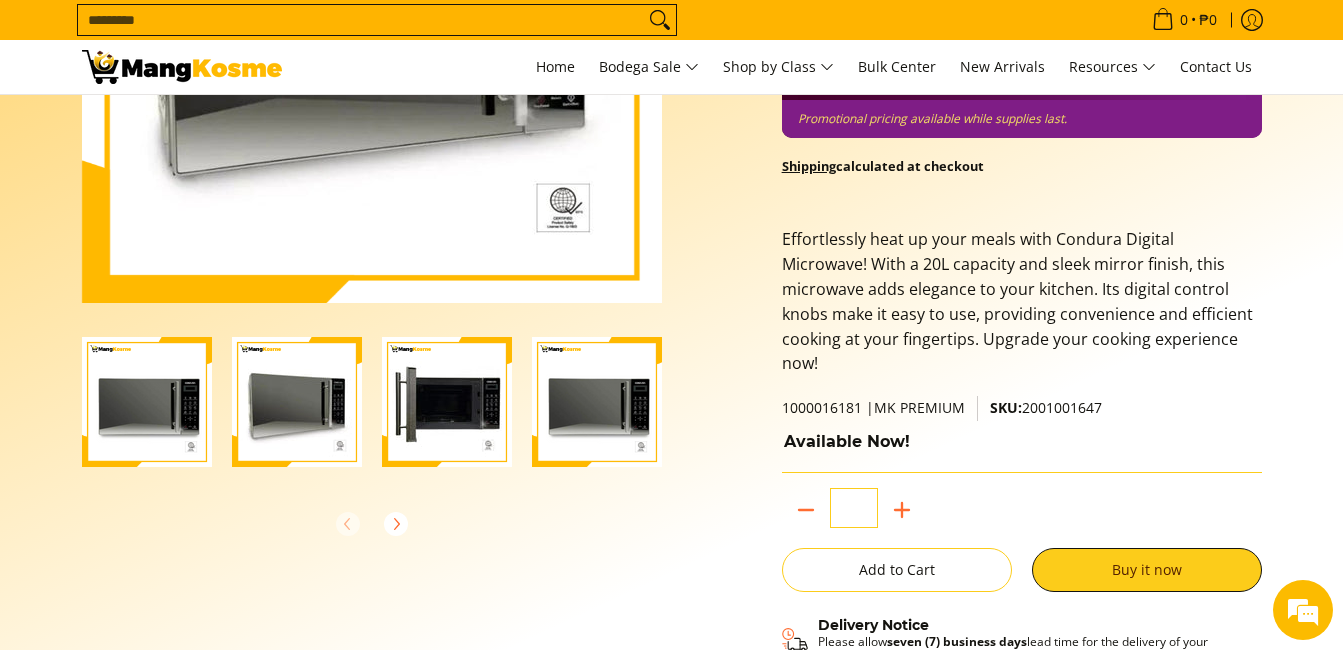 scroll, scrollTop: 413, scrollLeft: 0, axis: vertical 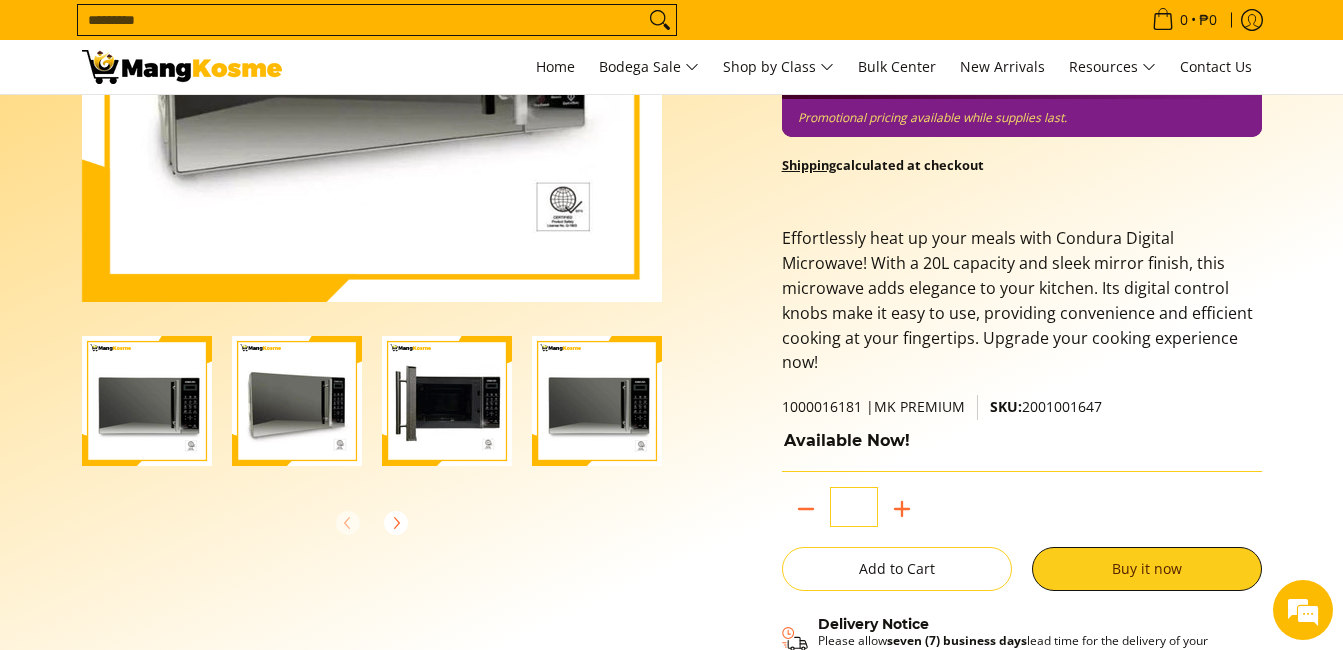 click at bounding box center [447, 401] 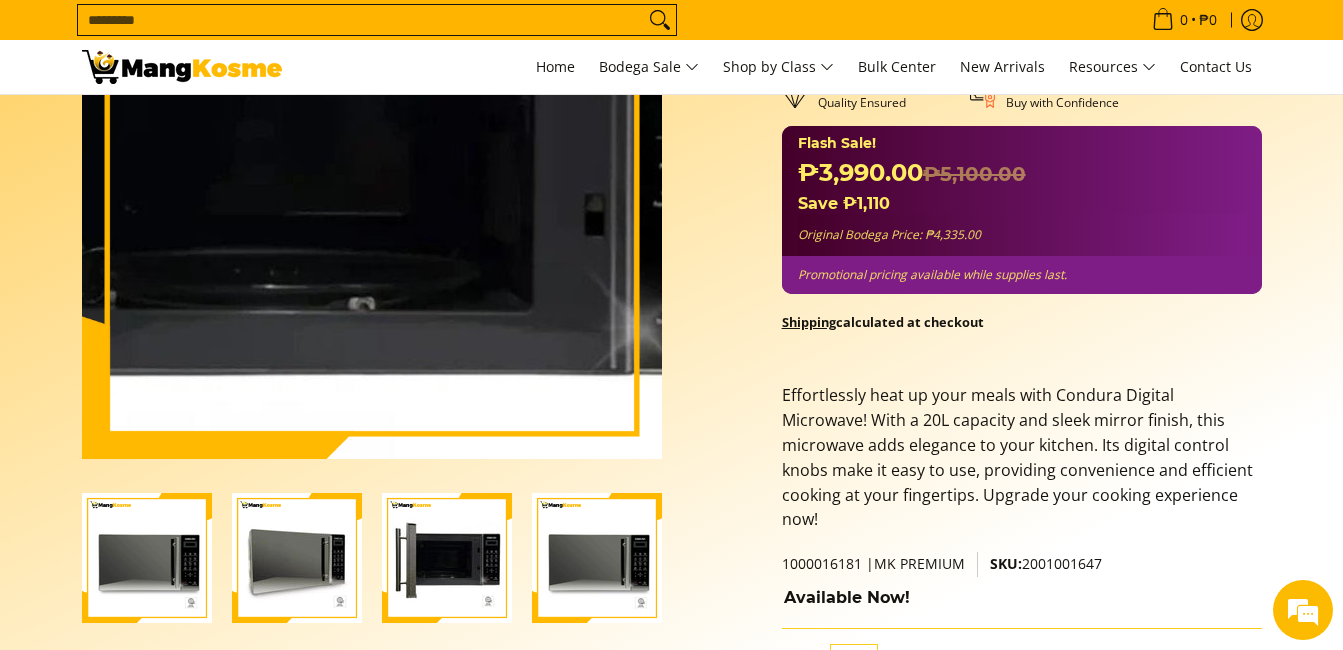 scroll, scrollTop: 257, scrollLeft: 0, axis: vertical 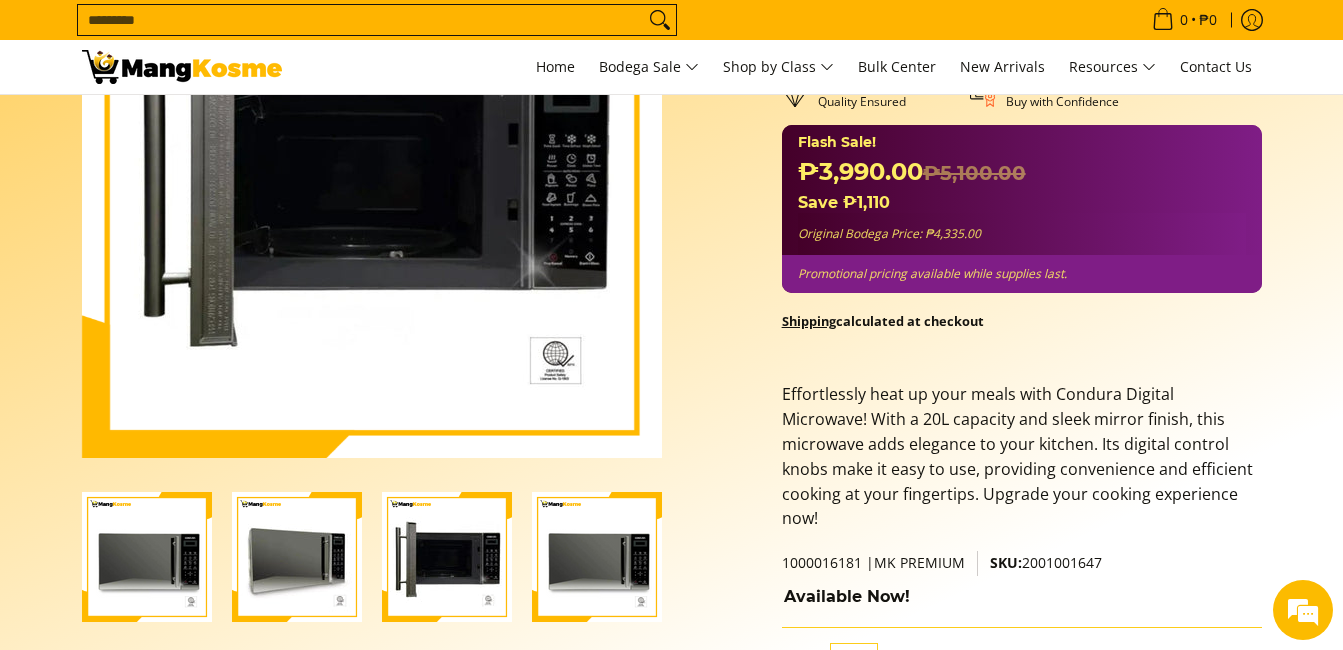 click at bounding box center [597, 557] 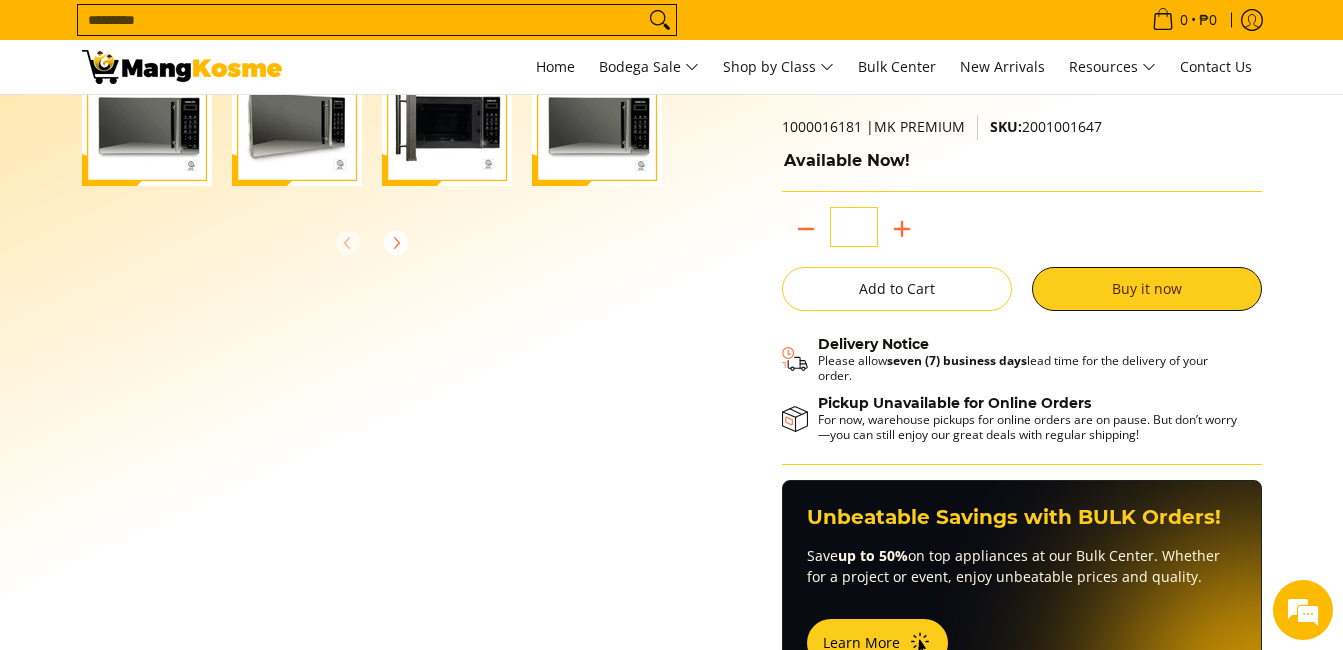scroll, scrollTop: 702, scrollLeft: 0, axis: vertical 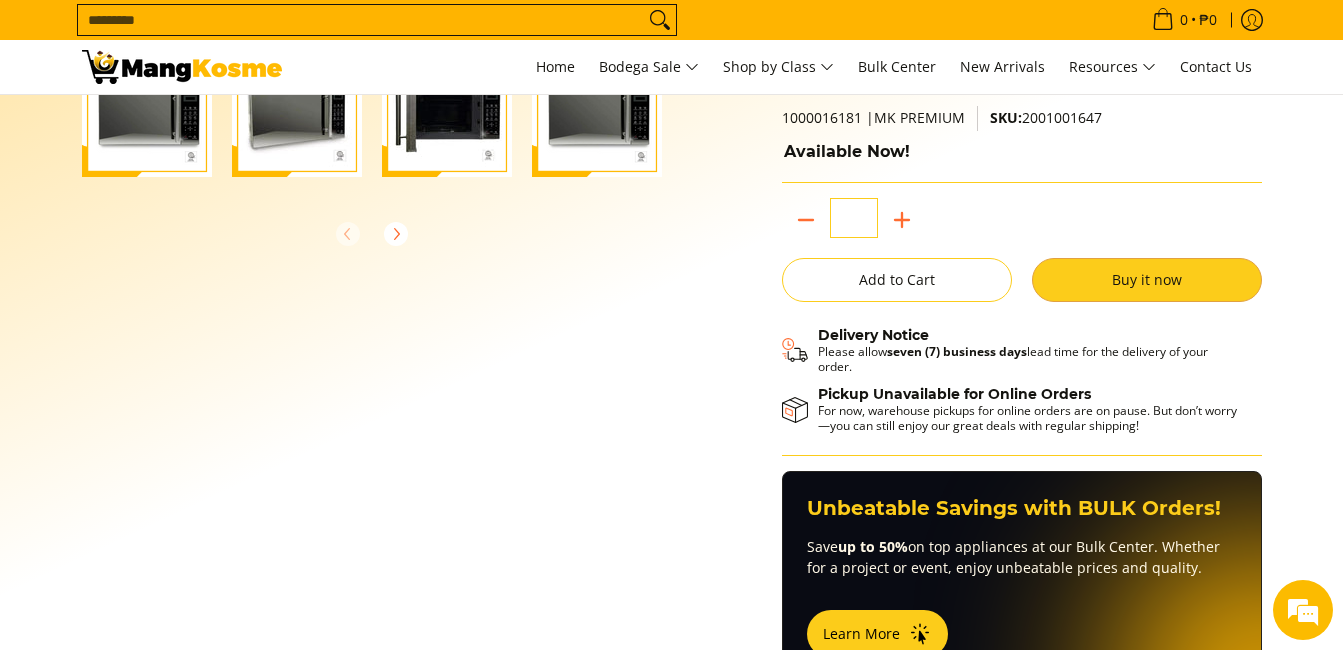 click on "Buy it now" at bounding box center (1147, 280) 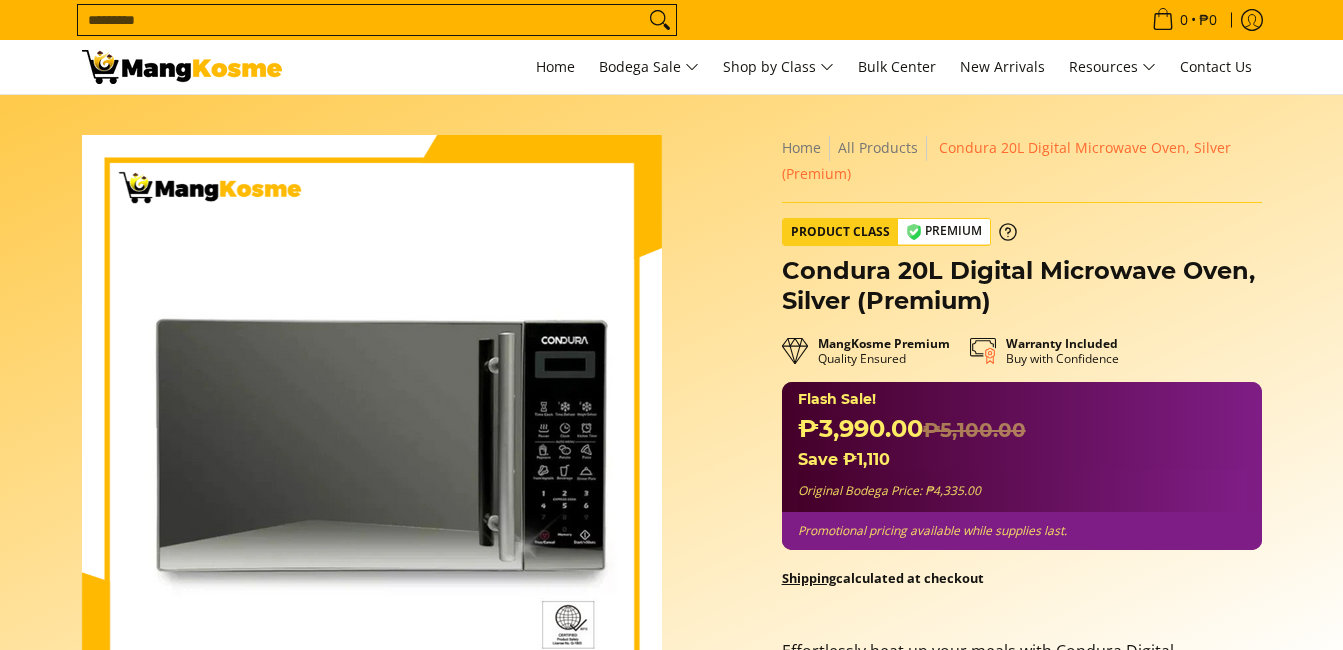 scroll, scrollTop: 702, scrollLeft: 0, axis: vertical 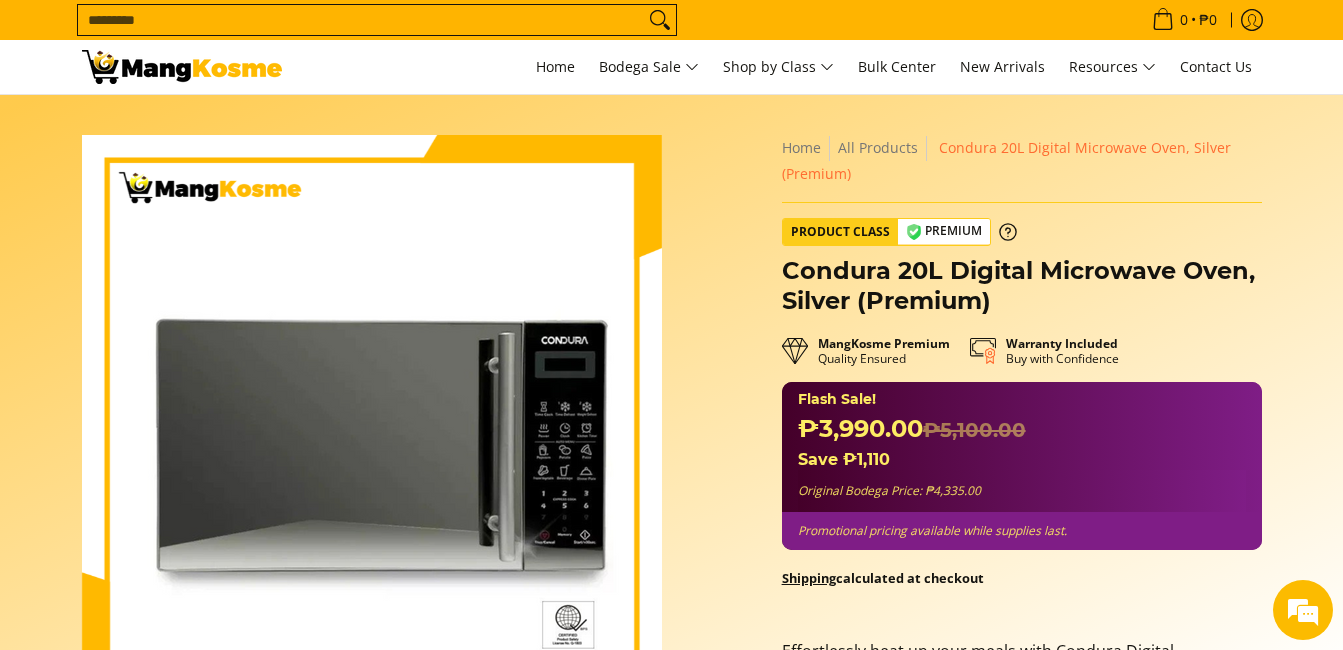 click on "Search..." at bounding box center [361, 20] 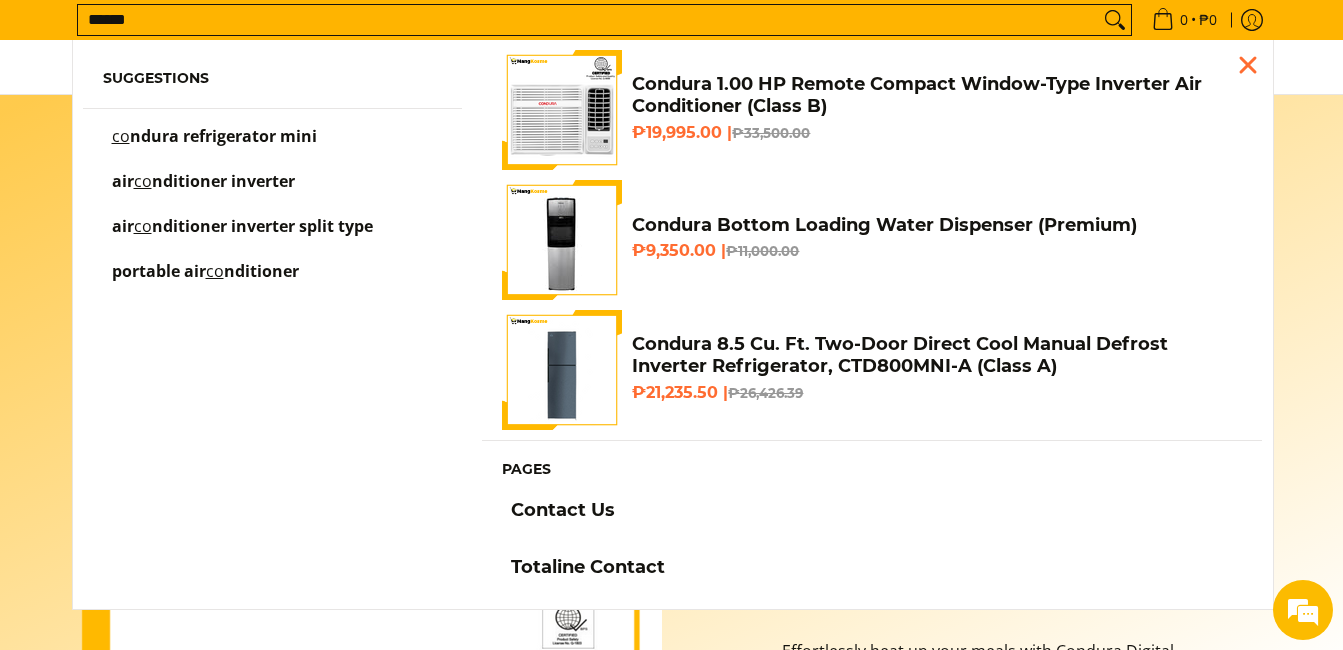 scroll, scrollTop: 0, scrollLeft: 0, axis: both 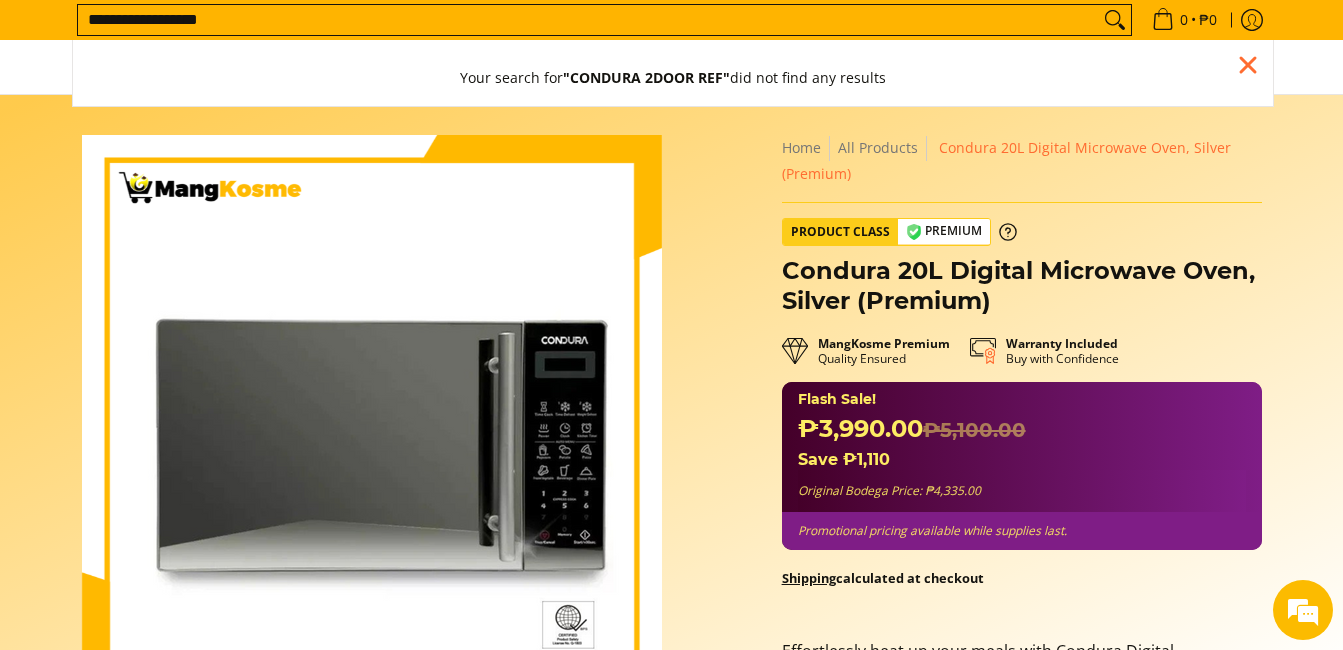 type on "**********" 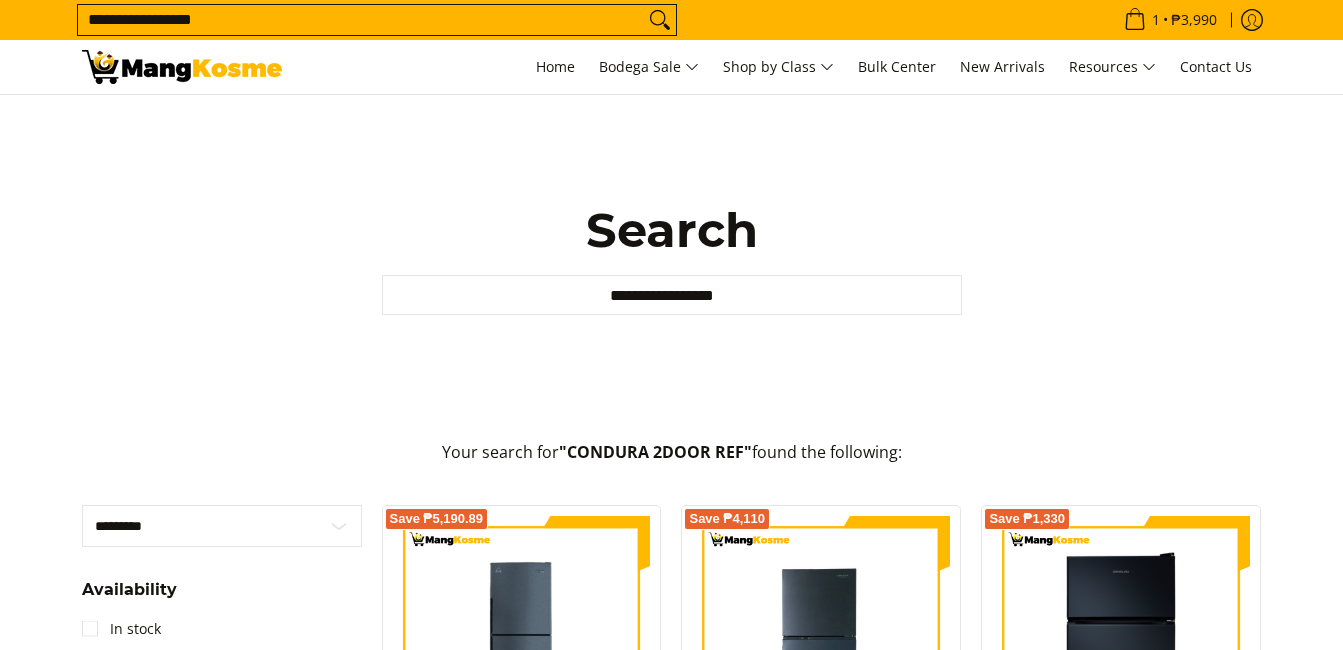 scroll, scrollTop: 0, scrollLeft: 0, axis: both 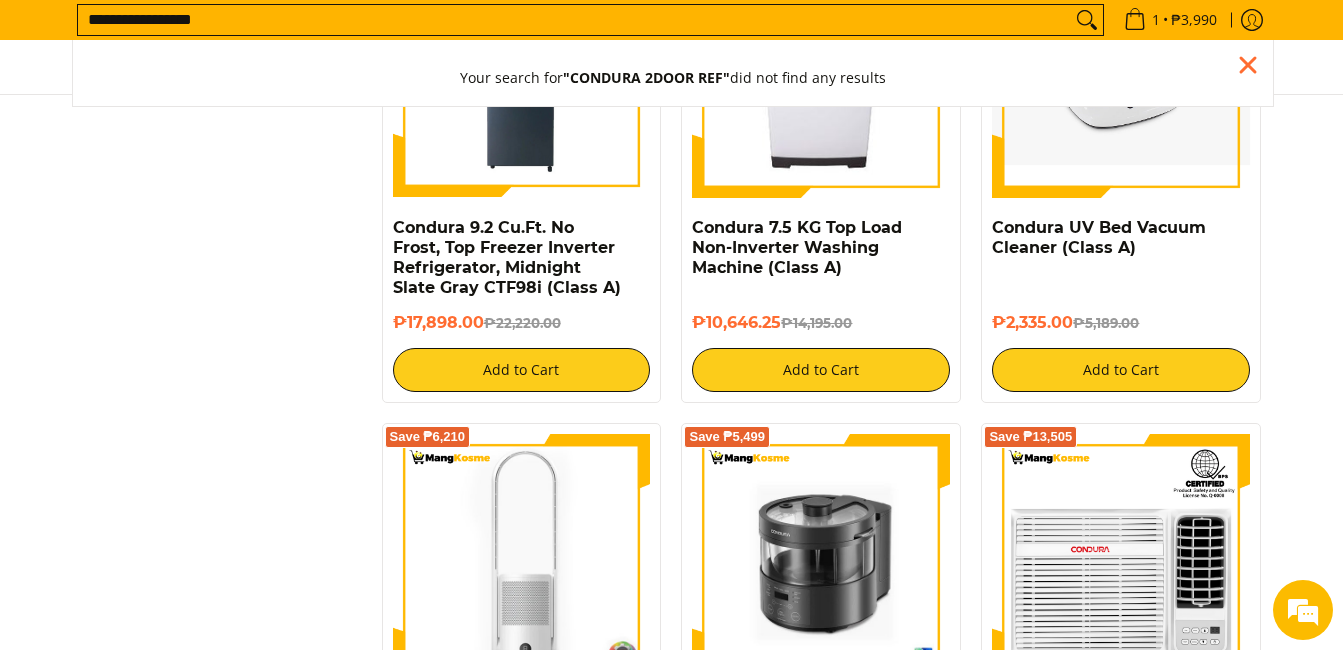 click on "**********" at bounding box center [574, 20] 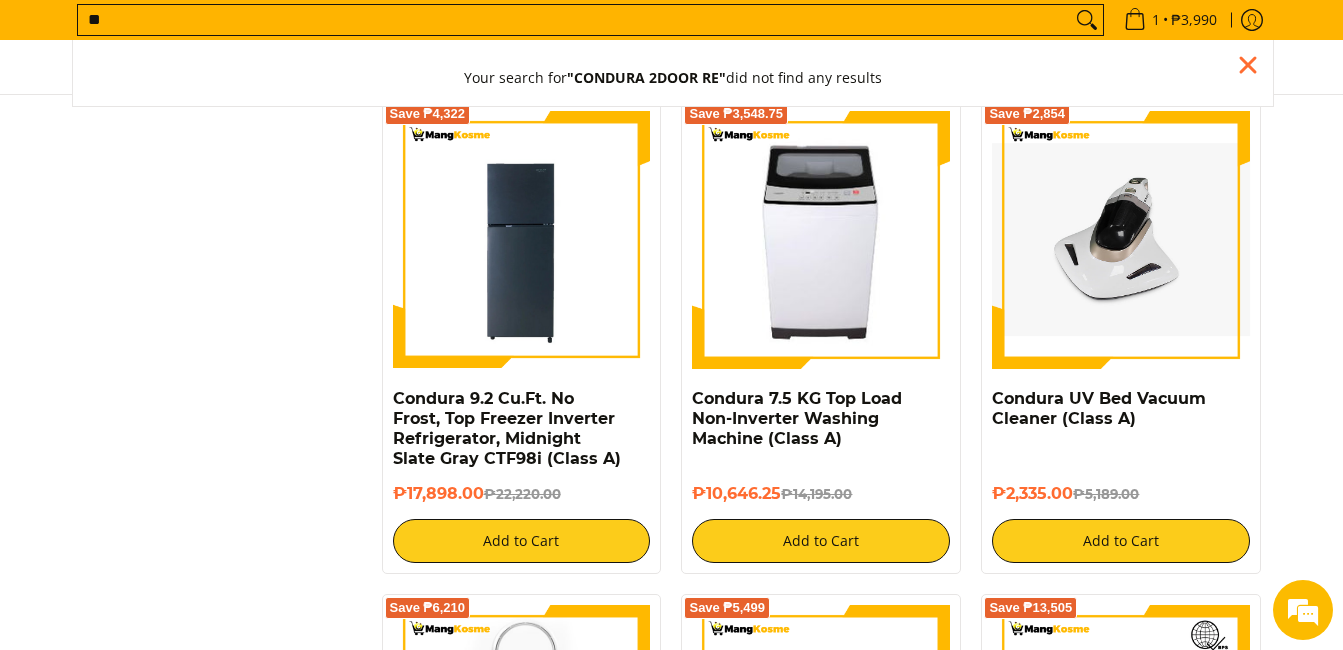 type on "*" 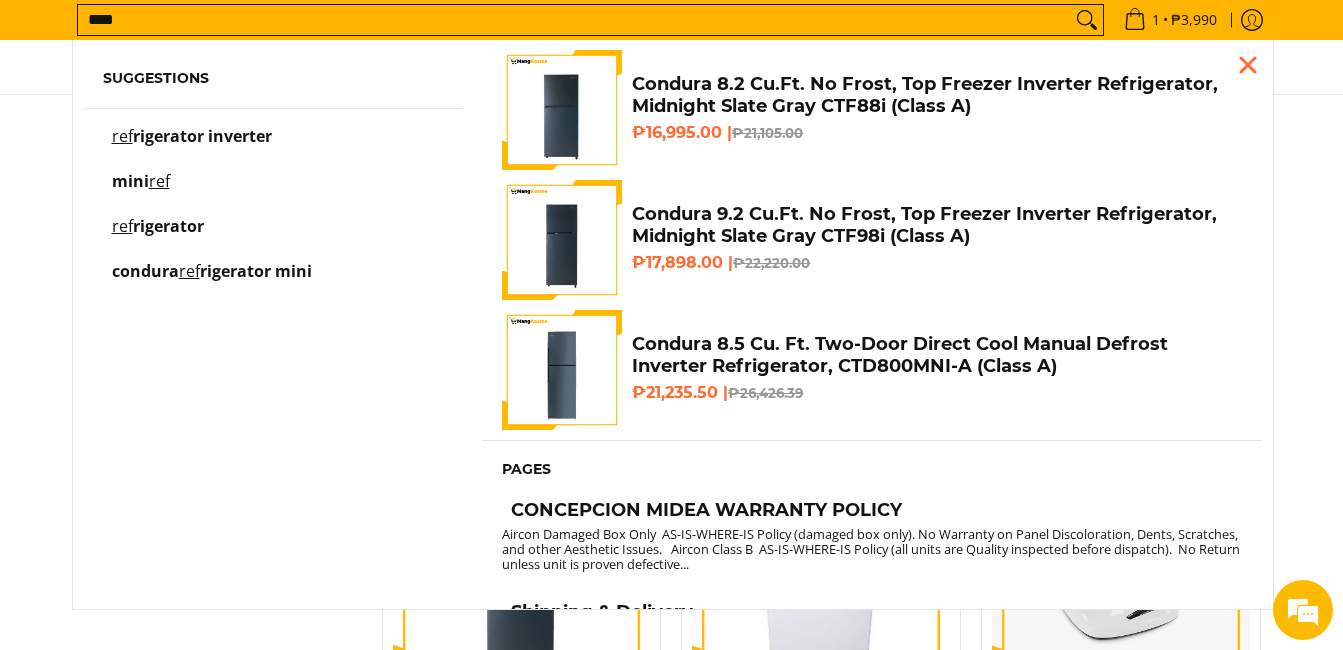 scroll, scrollTop: 474, scrollLeft: 0, axis: vertical 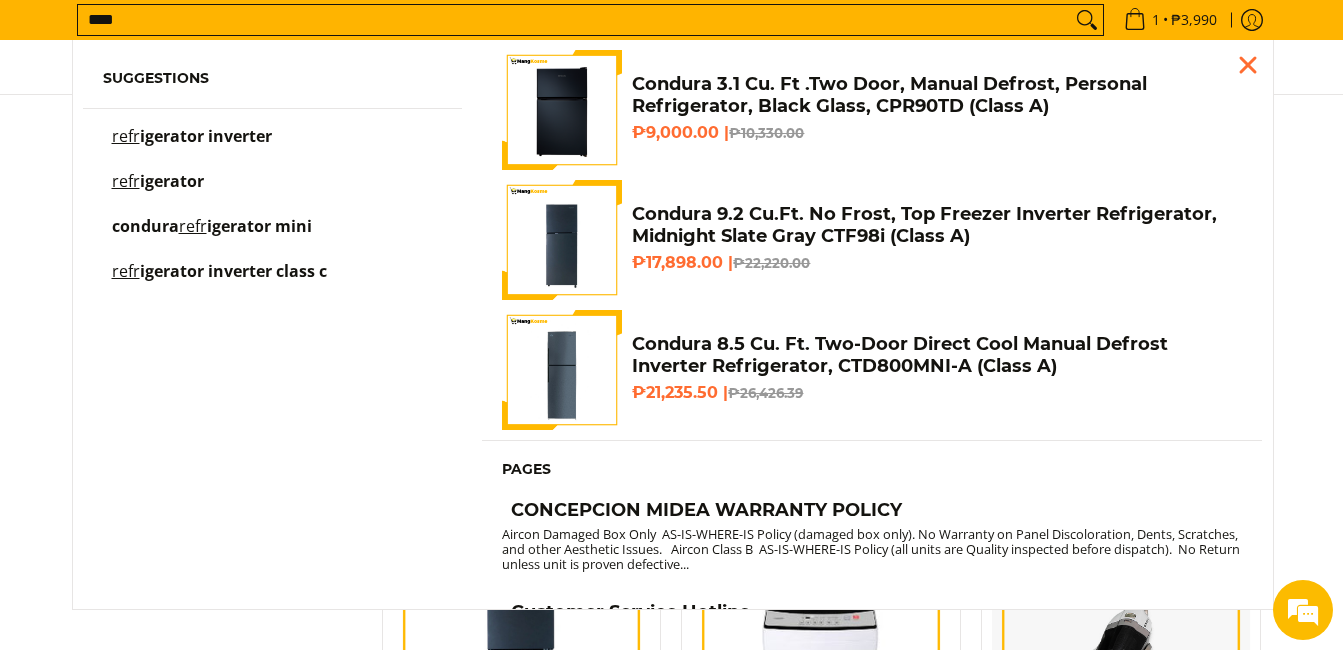 type on "****" 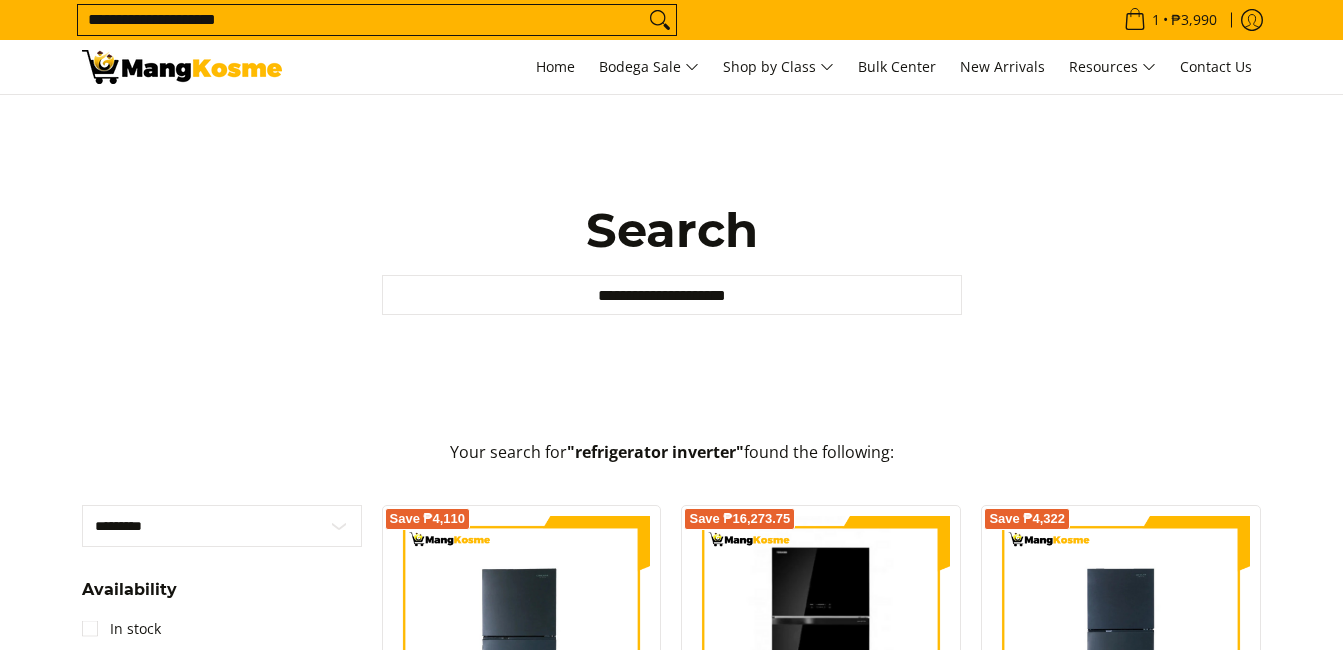 scroll, scrollTop: 0, scrollLeft: 0, axis: both 